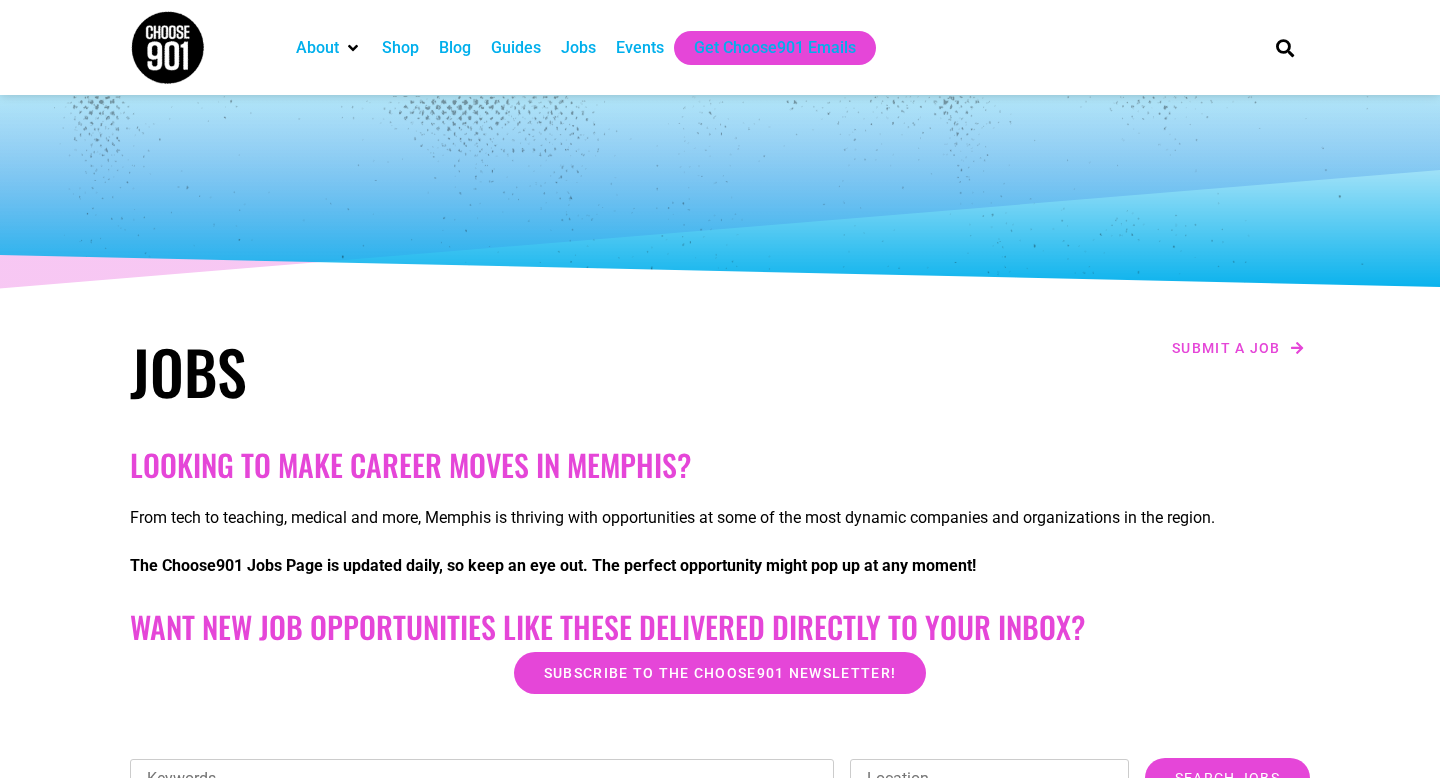 scroll, scrollTop: 439, scrollLeft: 0, axis: vertical 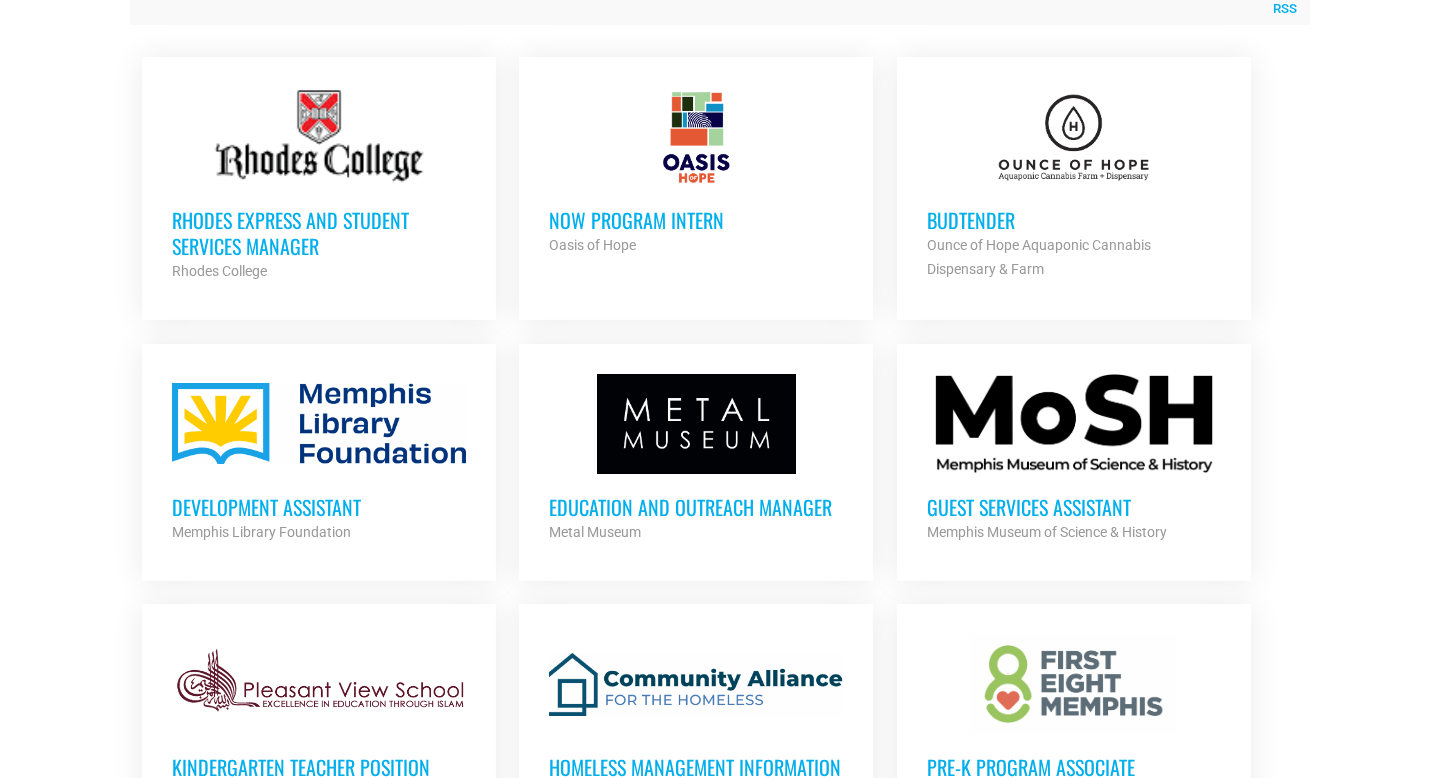 click on "Budtender" at bounding box center (1074, 220) 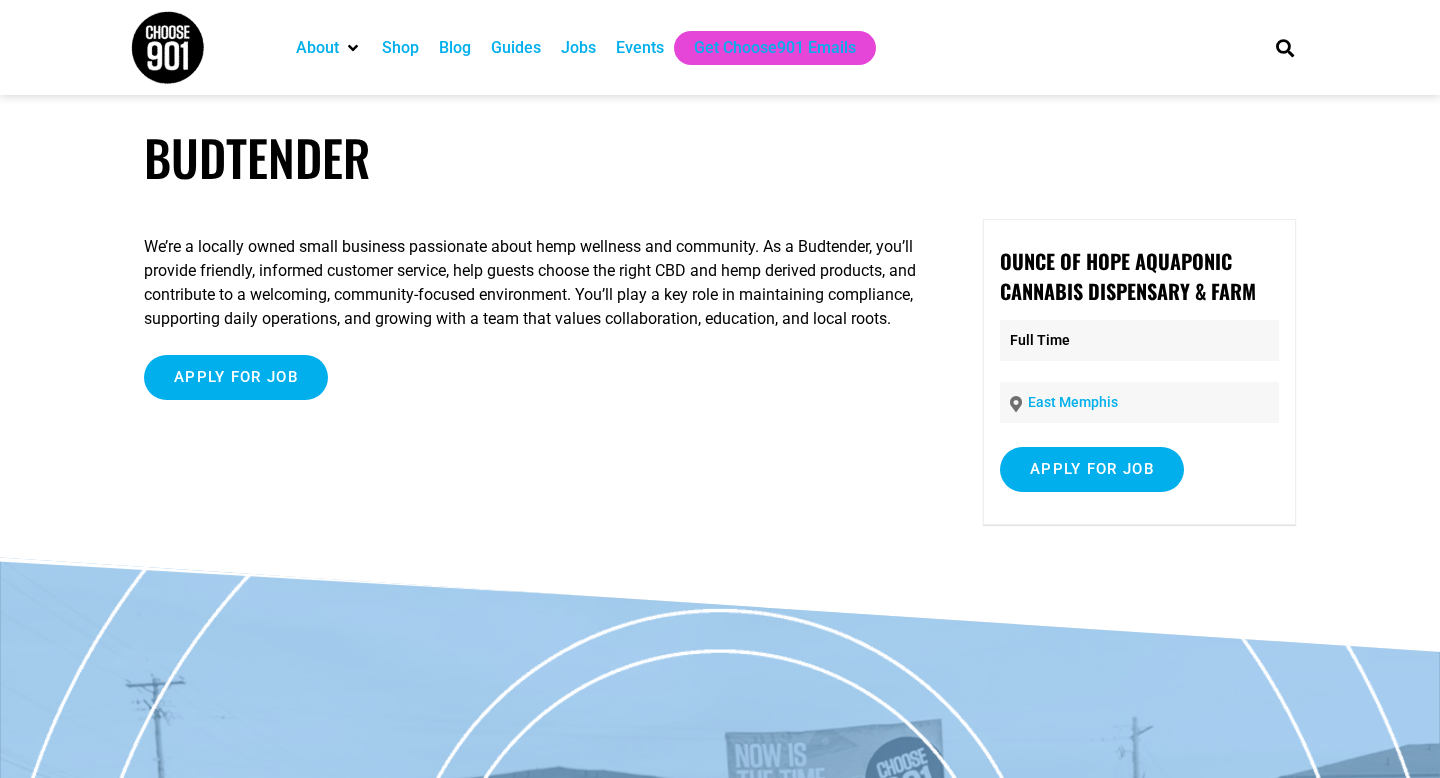 scroll, scrollTop: 0, scrollLeft: 0, axis: both 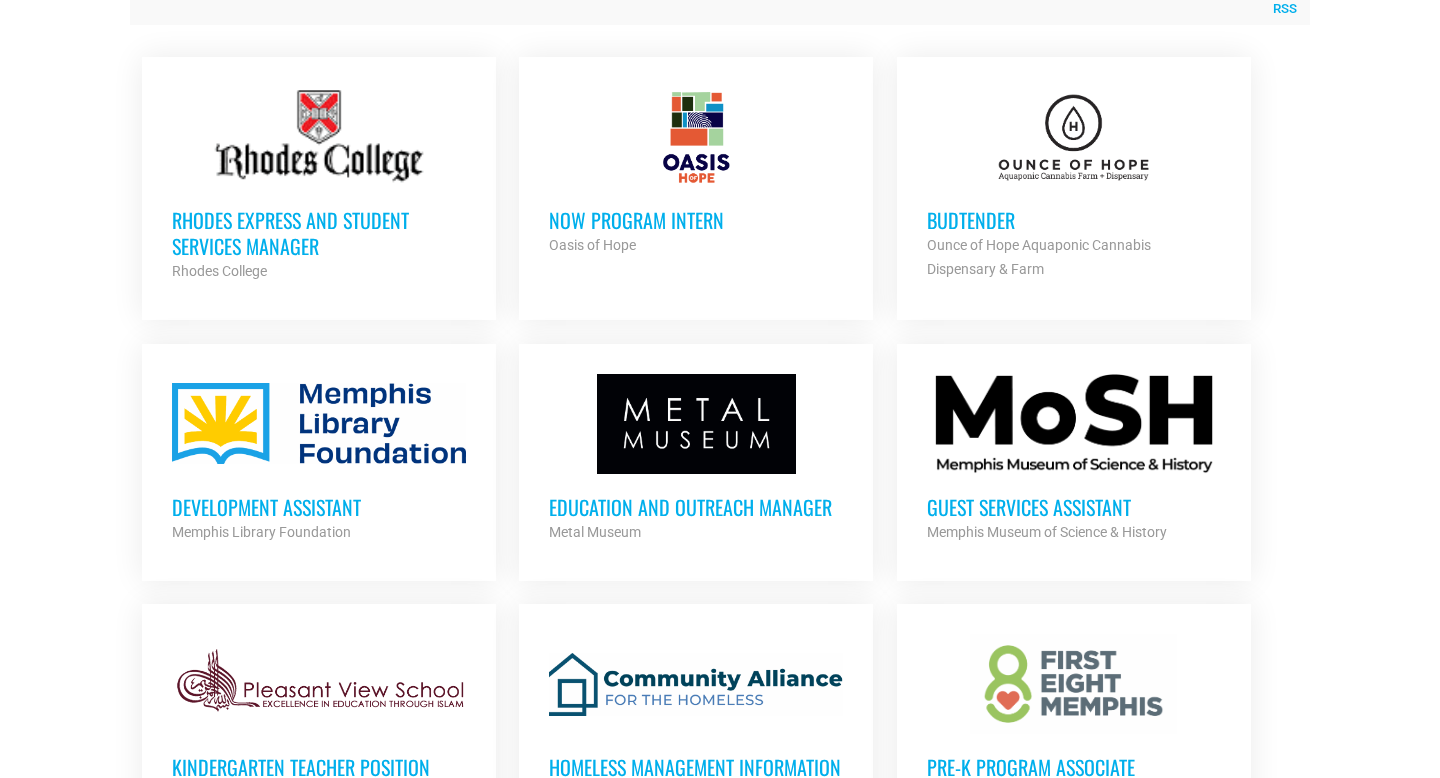 click on "Development Assistant" at bounding box center (319, 507) 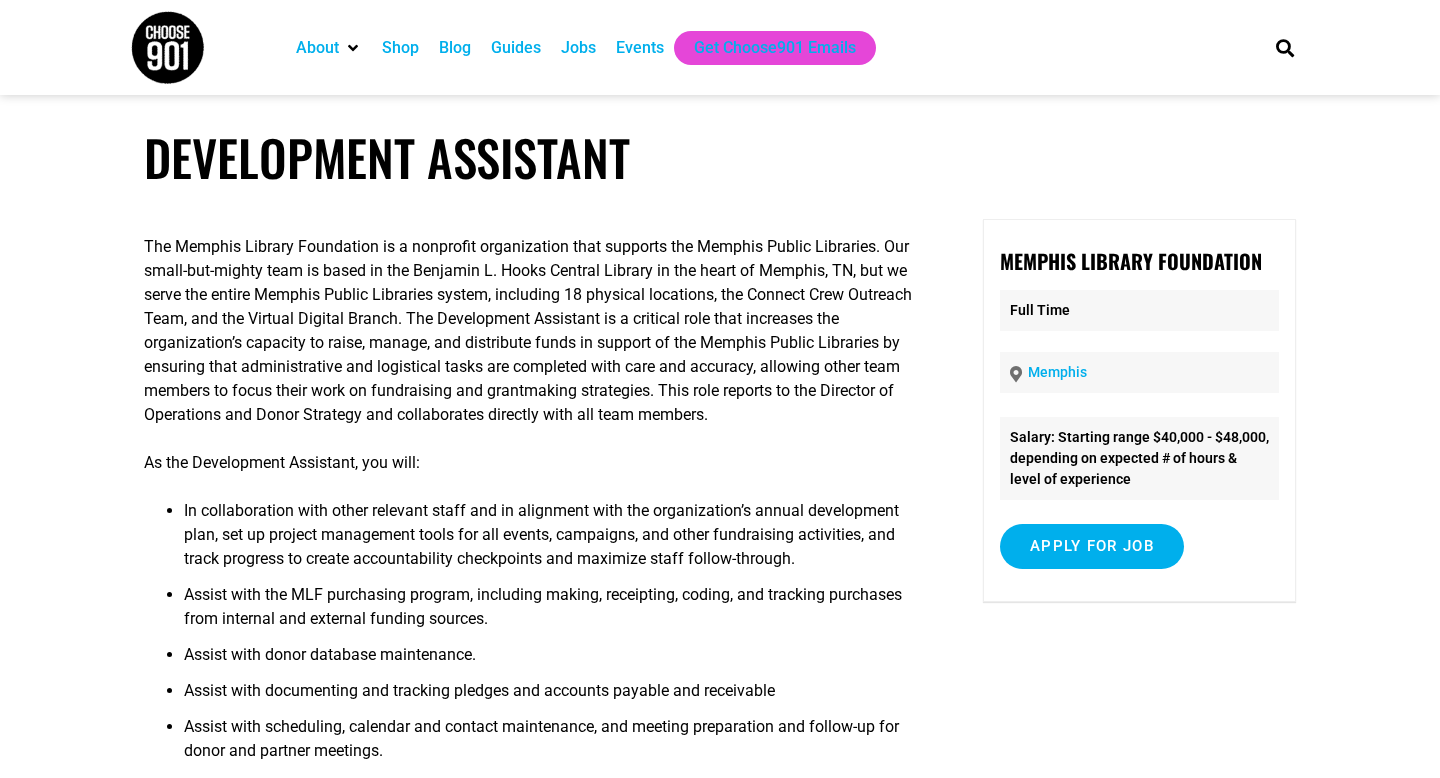 scroll, scrollTop: 0, scrollLeft: 0, axis: both 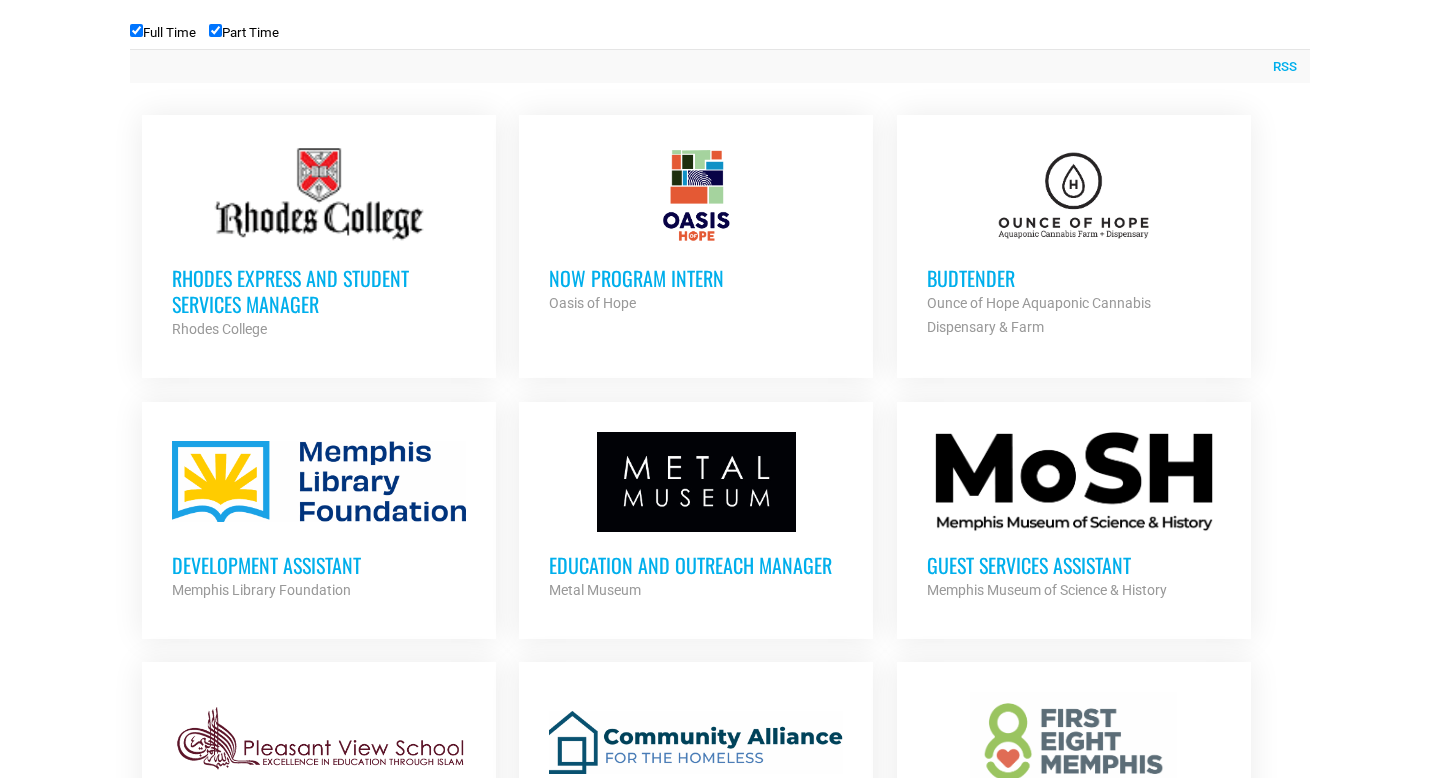 click on "Rhodes Express and Student Services Manager
Rhodes College
Partner Org" at bounding box center (319, 293) 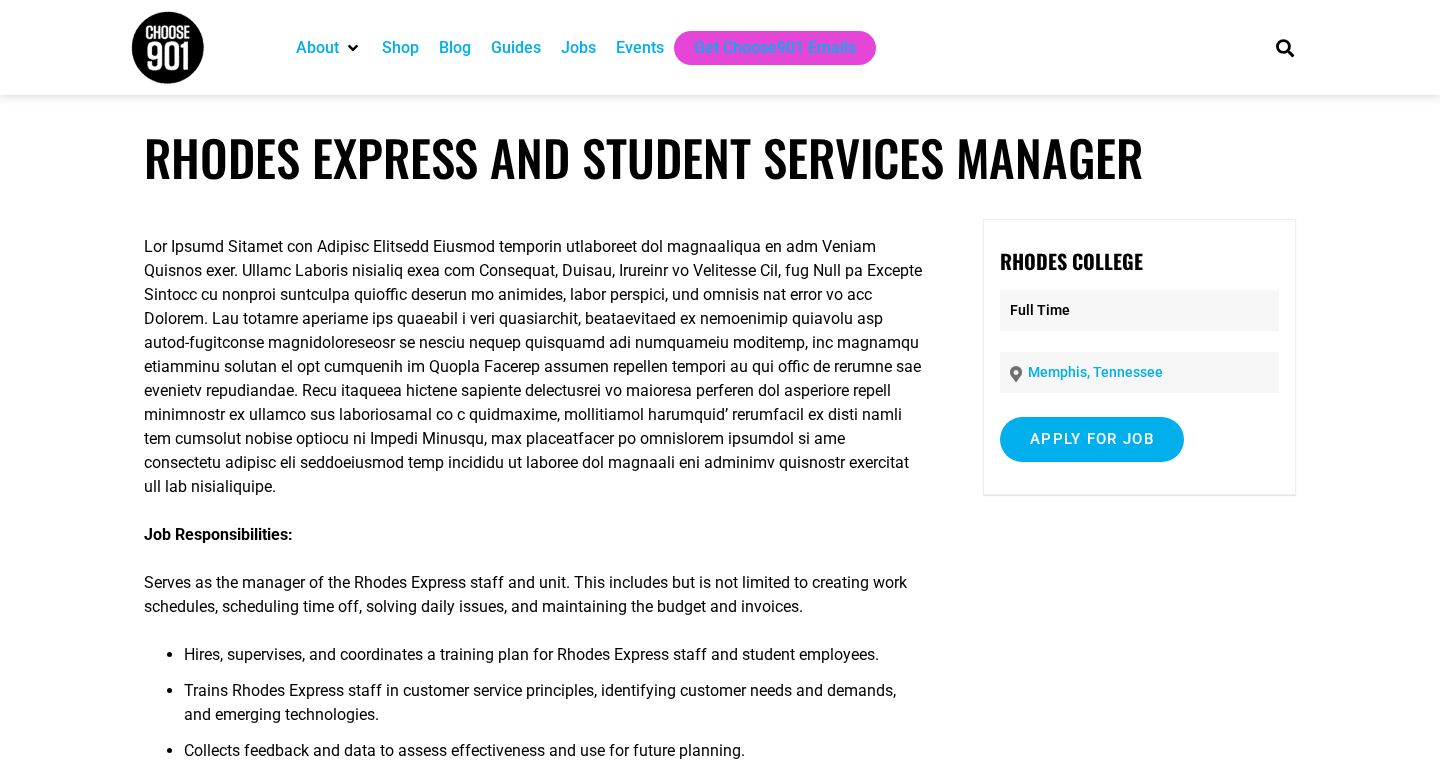 scroll, scrollTop: 0, scrollLeft: 0, axis: both 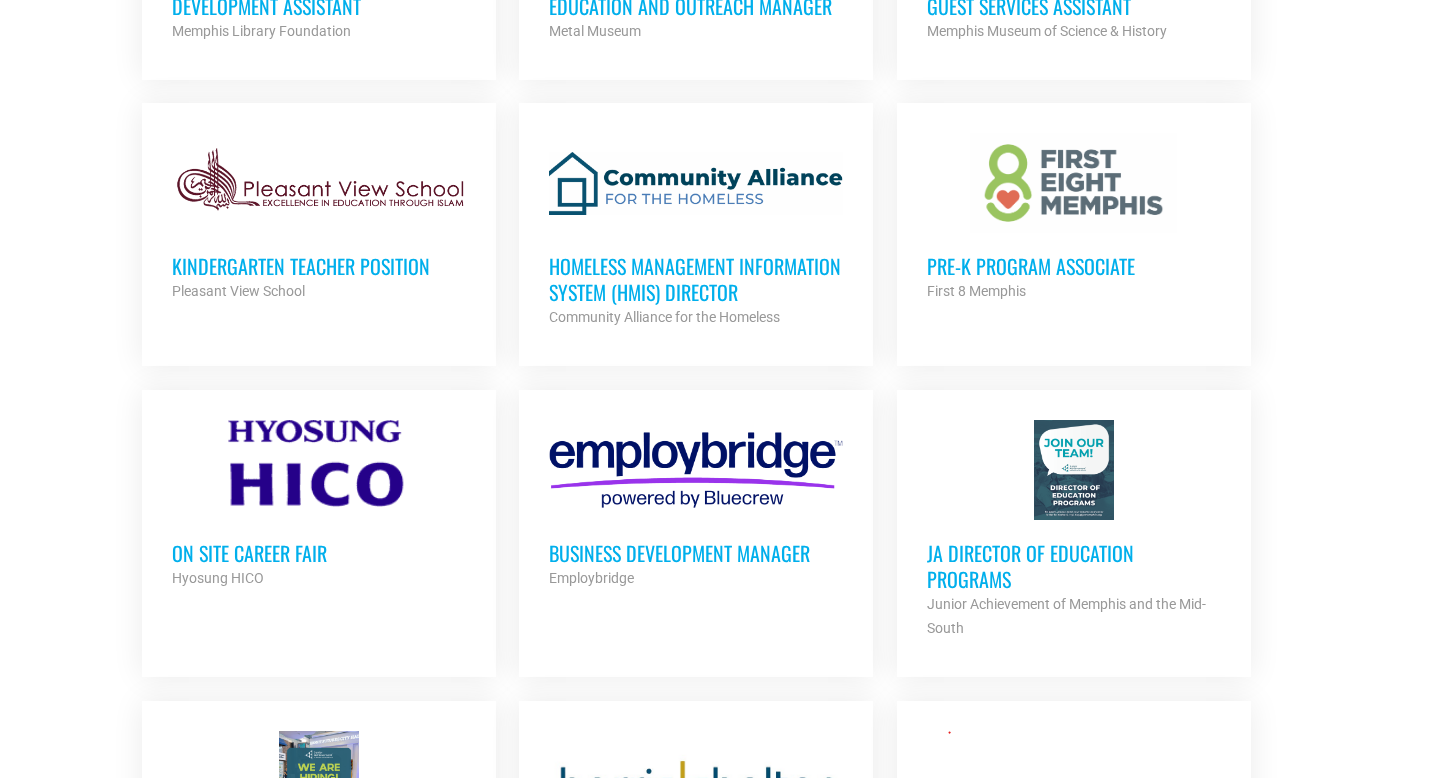 click on "On Site Career Fair
Hyosung HICO
Partner Org" at bounding box center [319, 555] 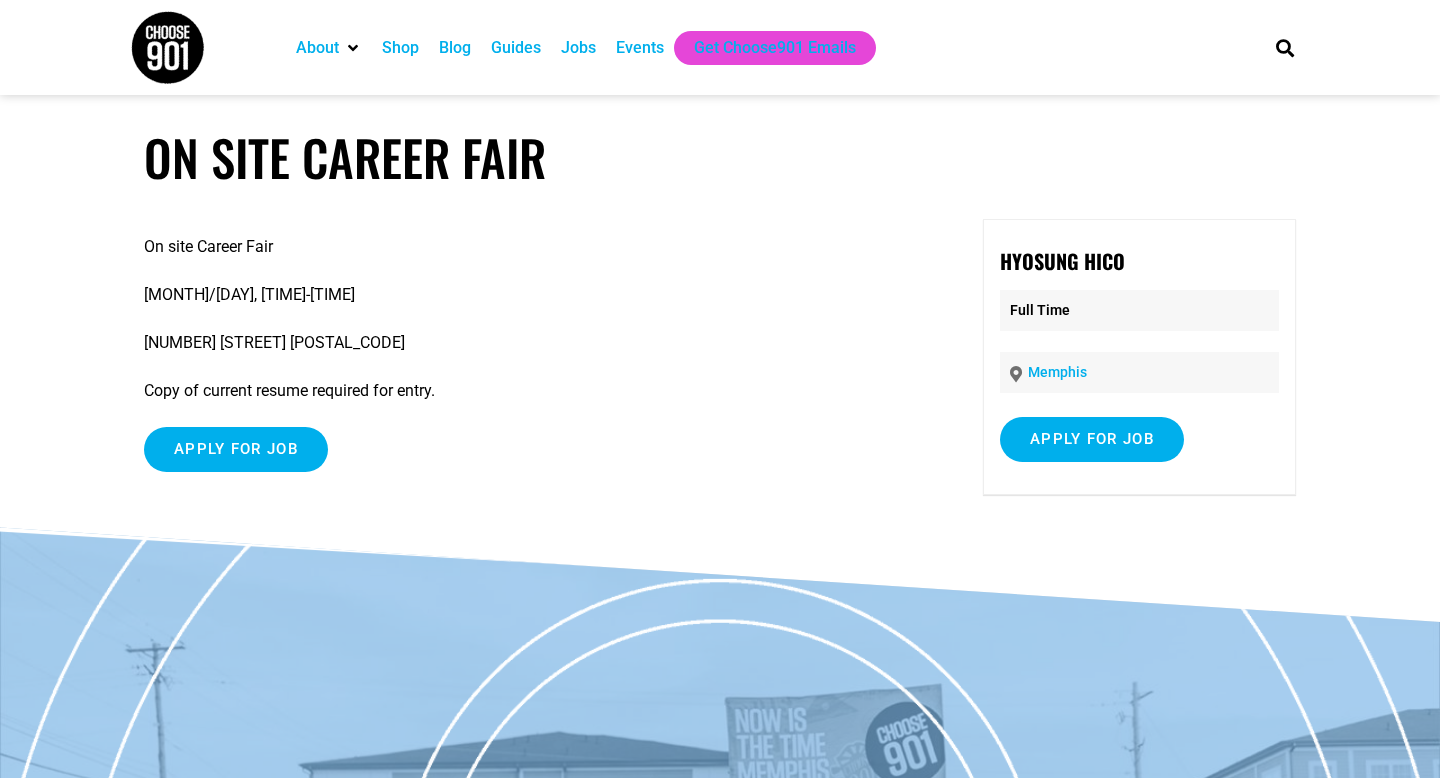 scroll, scrollTop: 0, scrollLeft: 0, axis: both 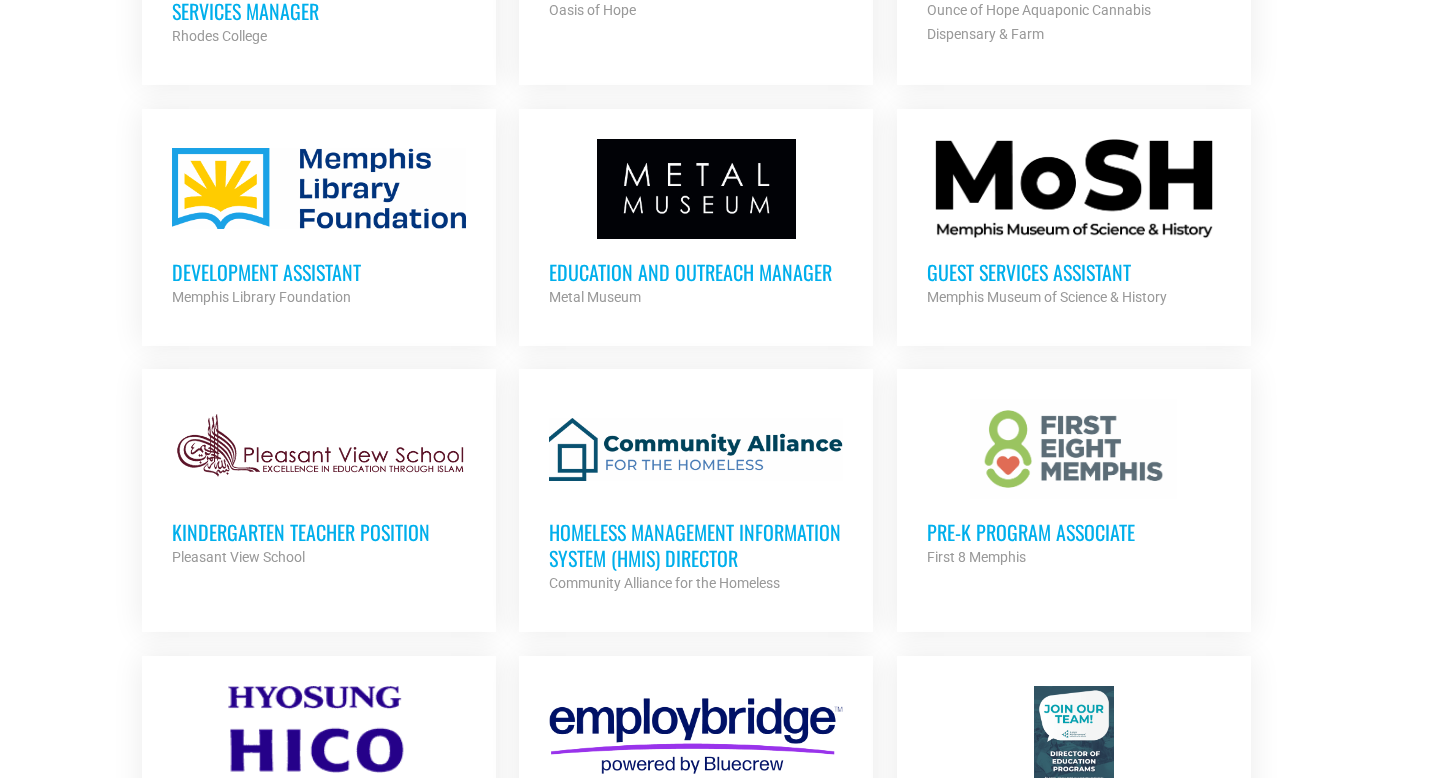 click on "First 8 Memphis" at bounding box center [976, 557] 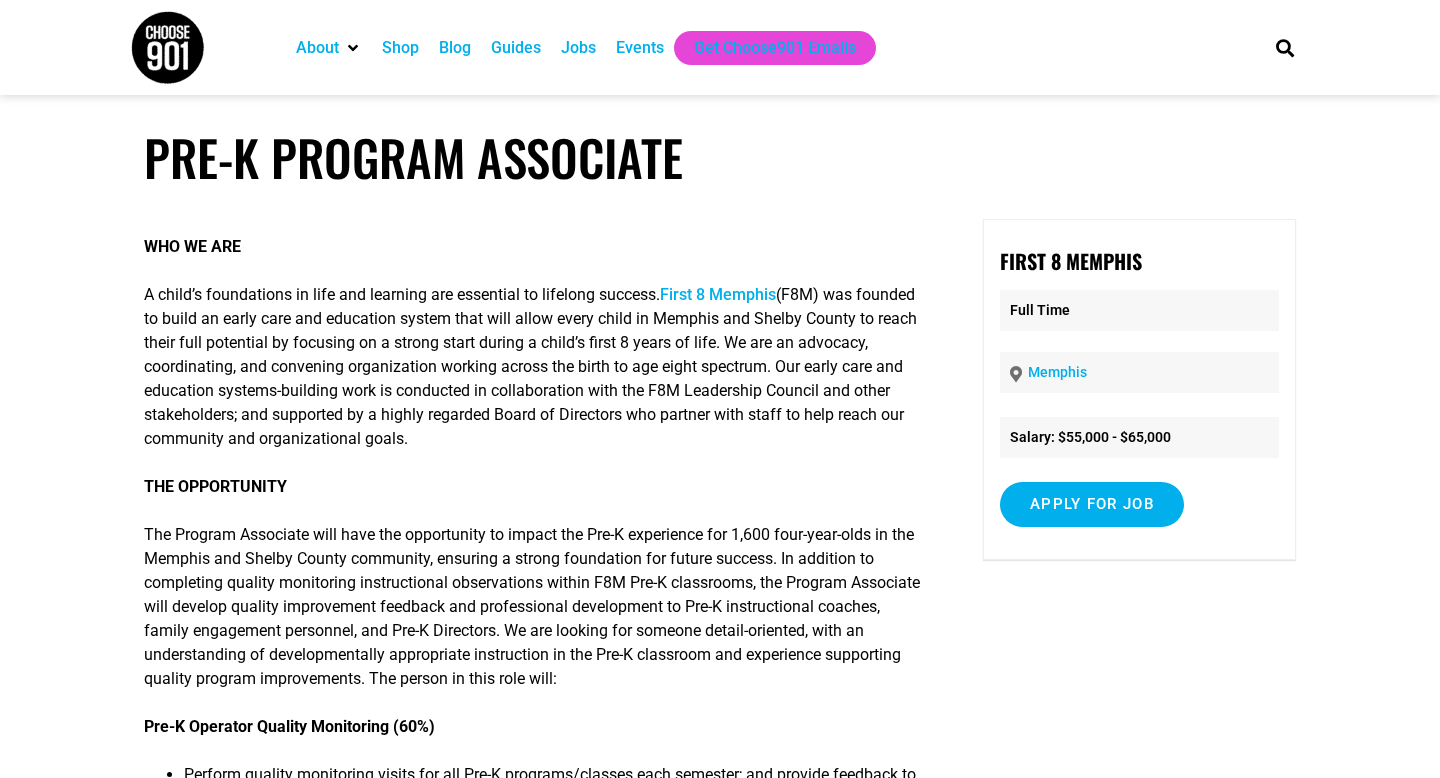scroll, scrollTop: 0, scrollLeft: 0, axis: both 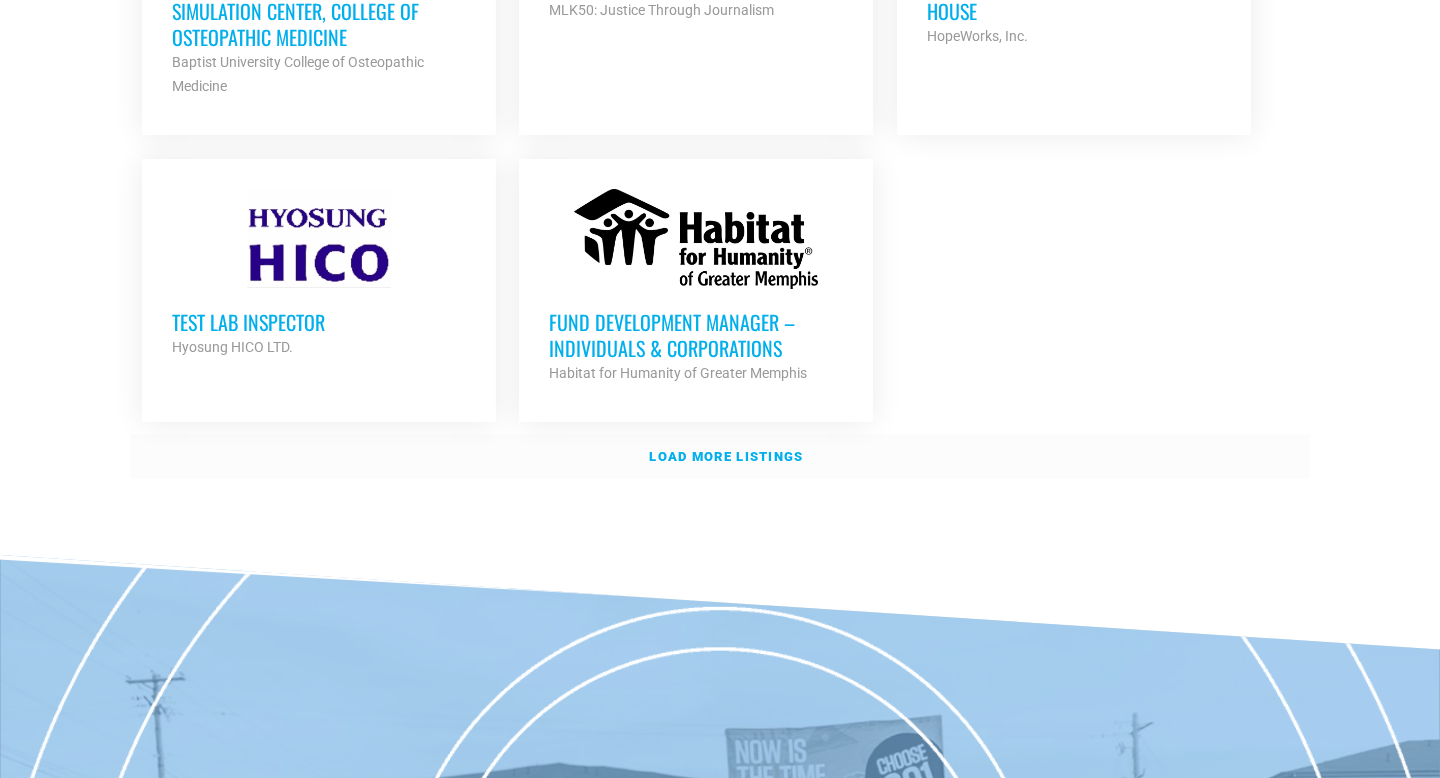 click on "Load more listings" at bounding box center (726, 456) 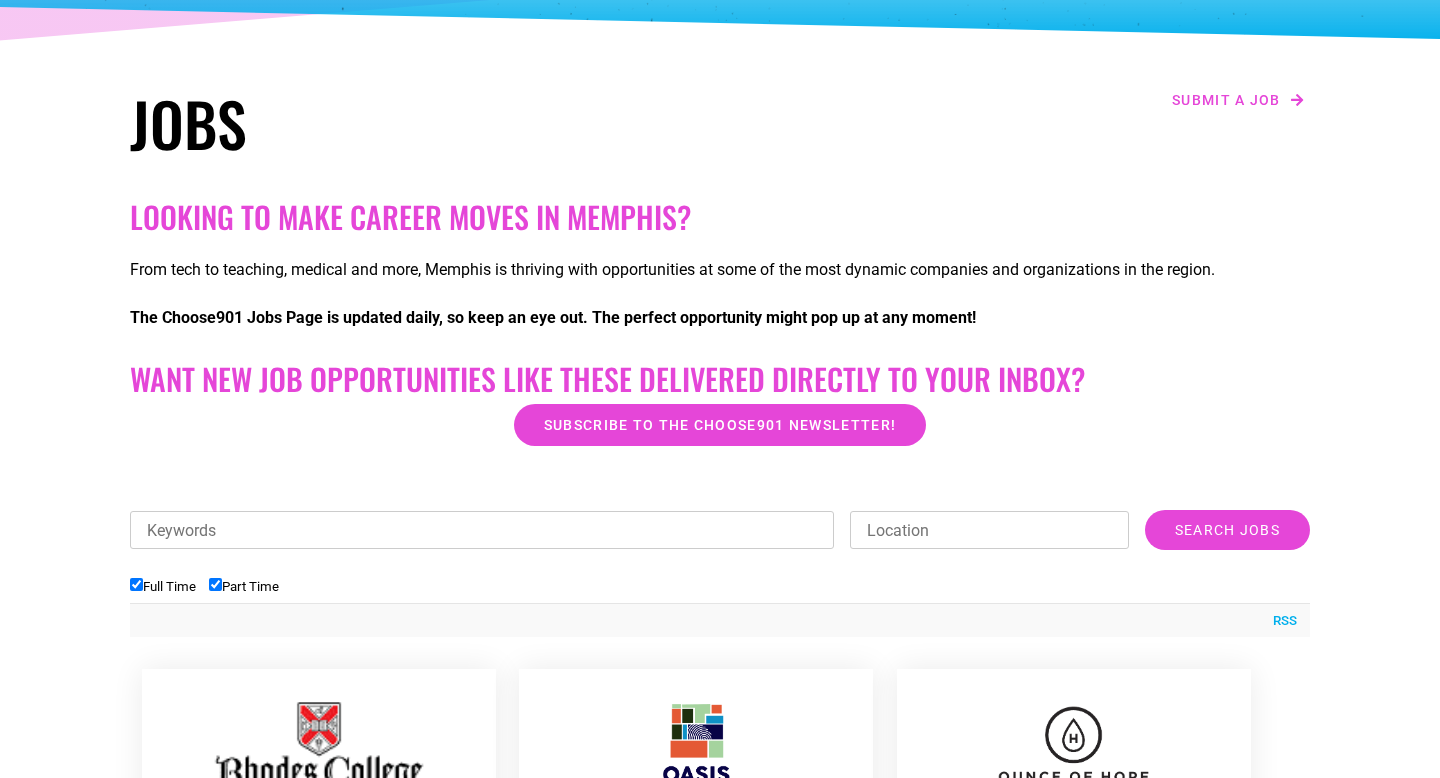 scroll, scrollTop: 0, scrollLeft: 0, axis: both 